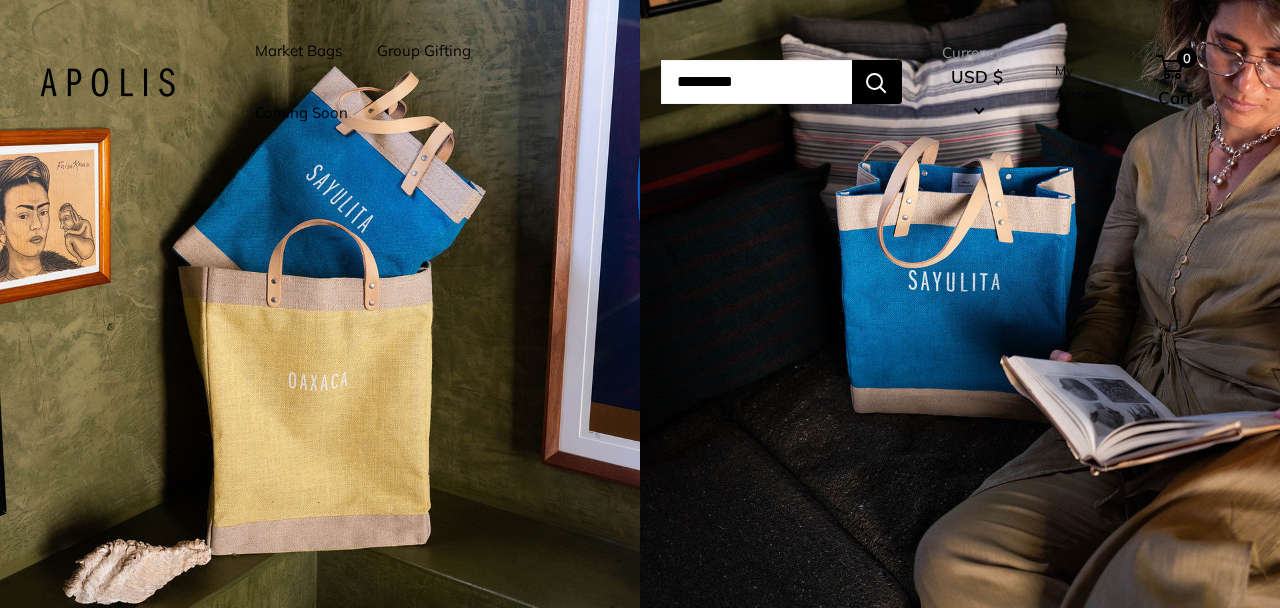 scroll, scrollTop: 0, scrollLeft: 0, axis: both 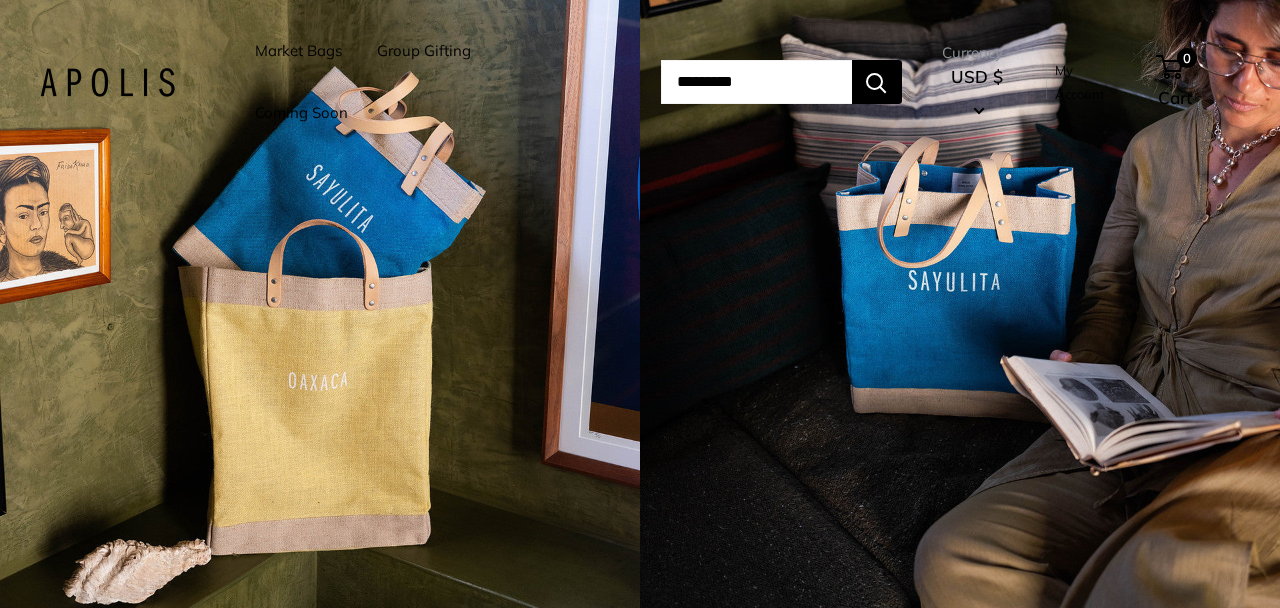 click on "Market Bags" at bounding box center (298, 51) 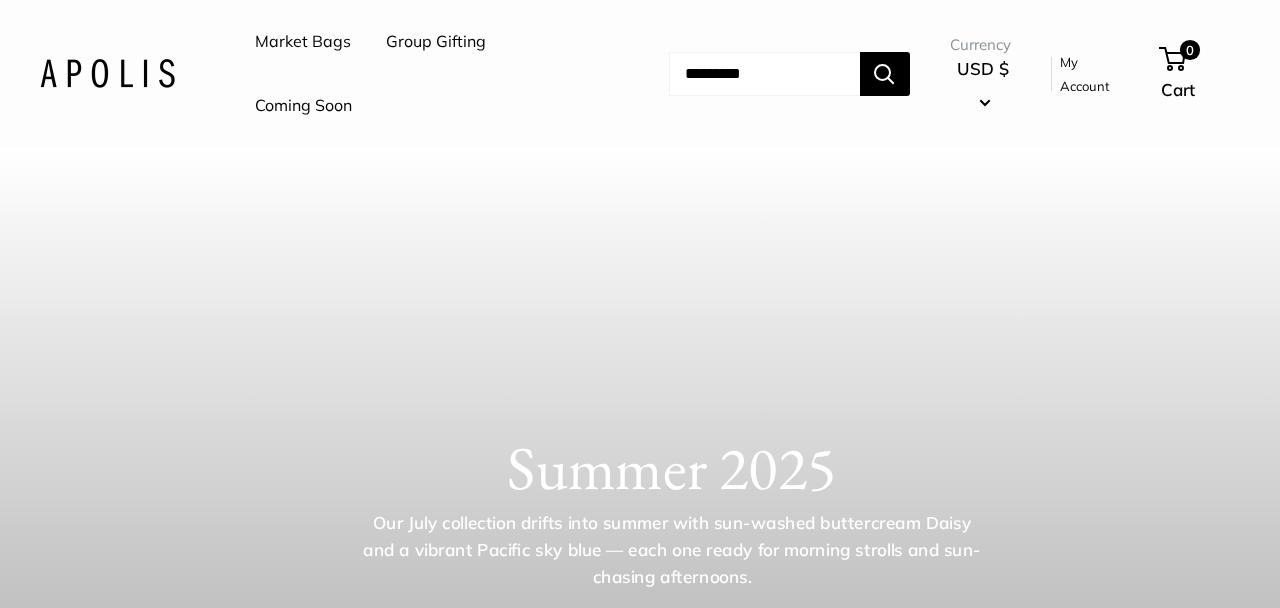 scroll, scrollTop: 0, scrollLeft: 0, axis: both 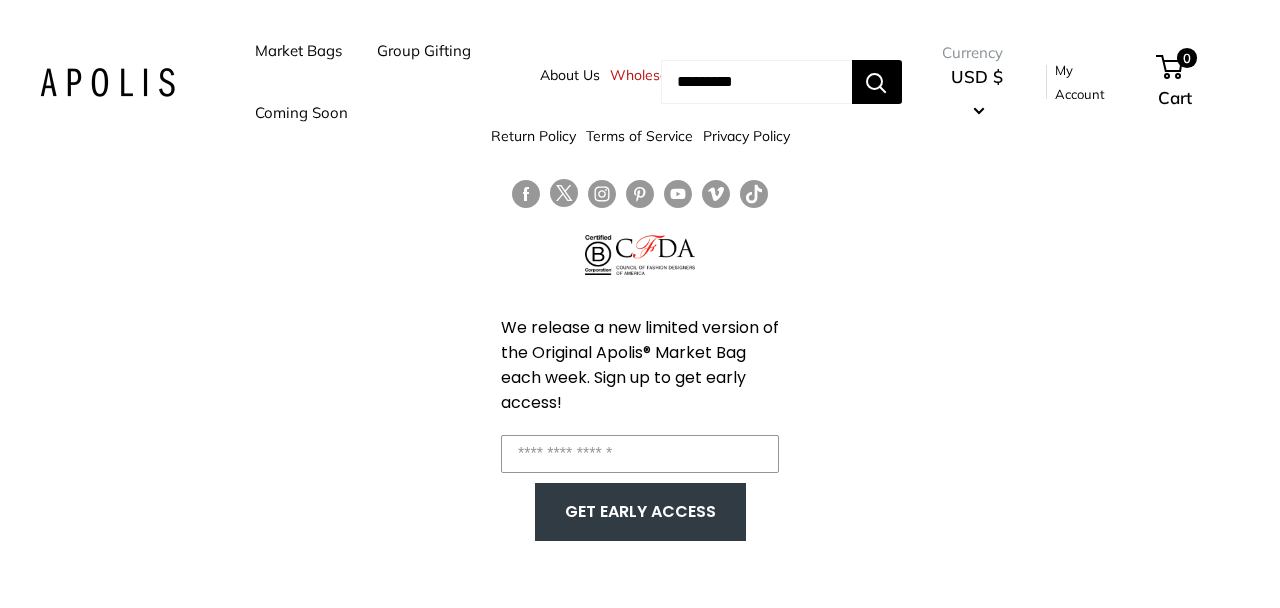 click at bounding box center [107, 82] 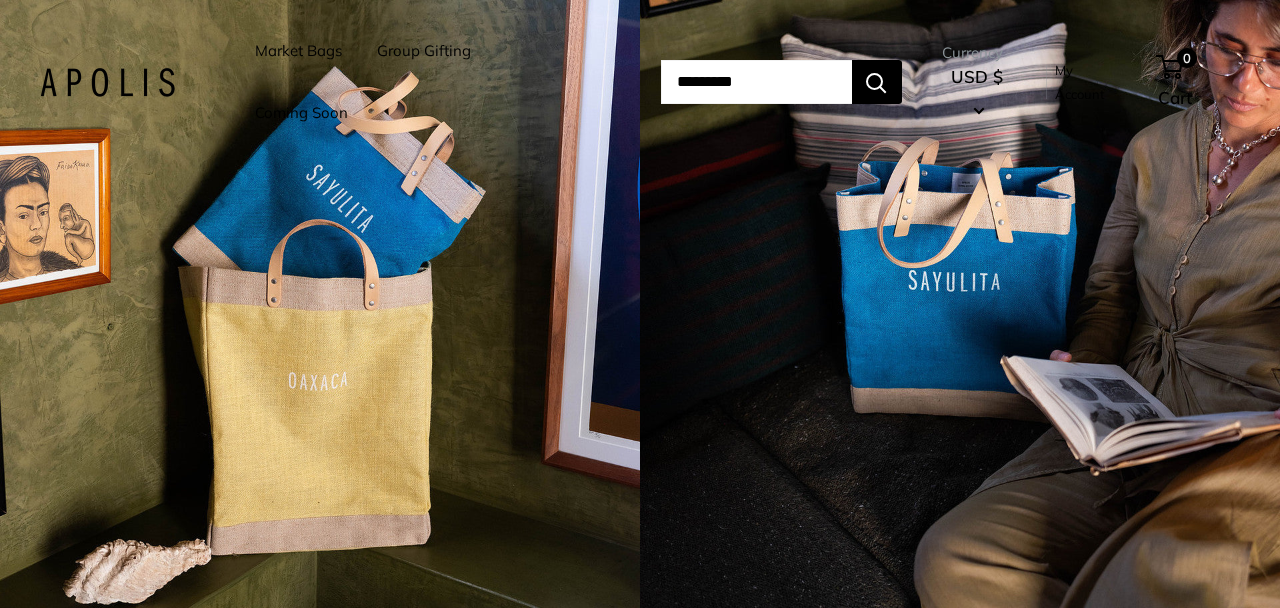 scroll, scrollTop: 0, scrollLeft: 0, axis: both 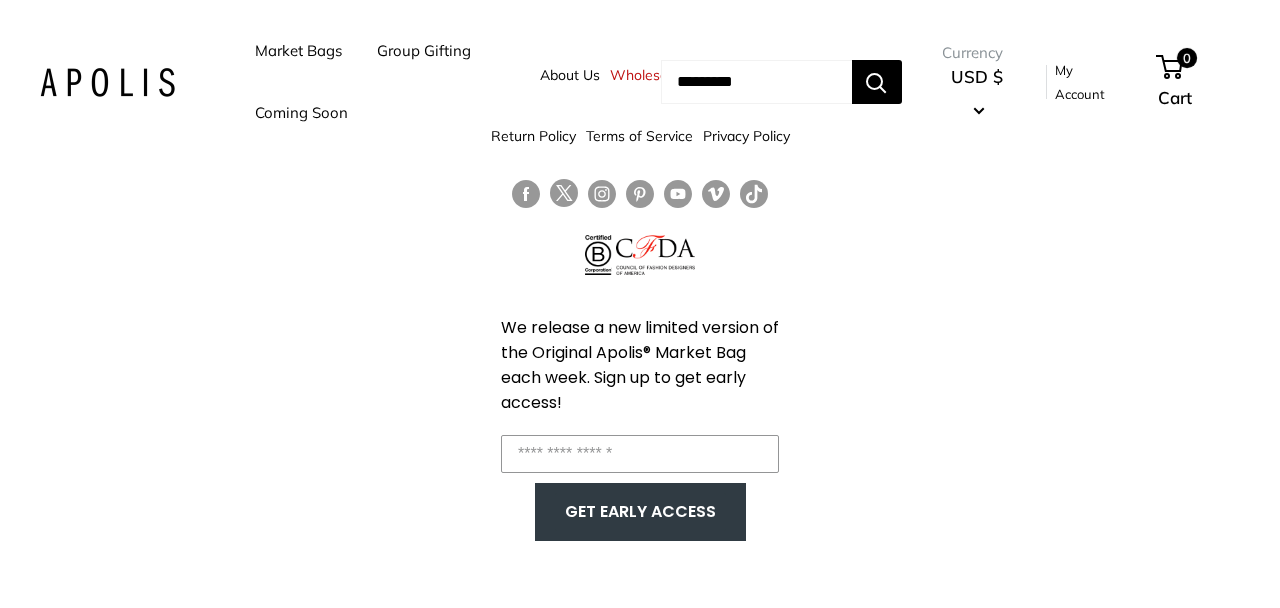 click on "Market Bags" at bounding box center (298, 51) 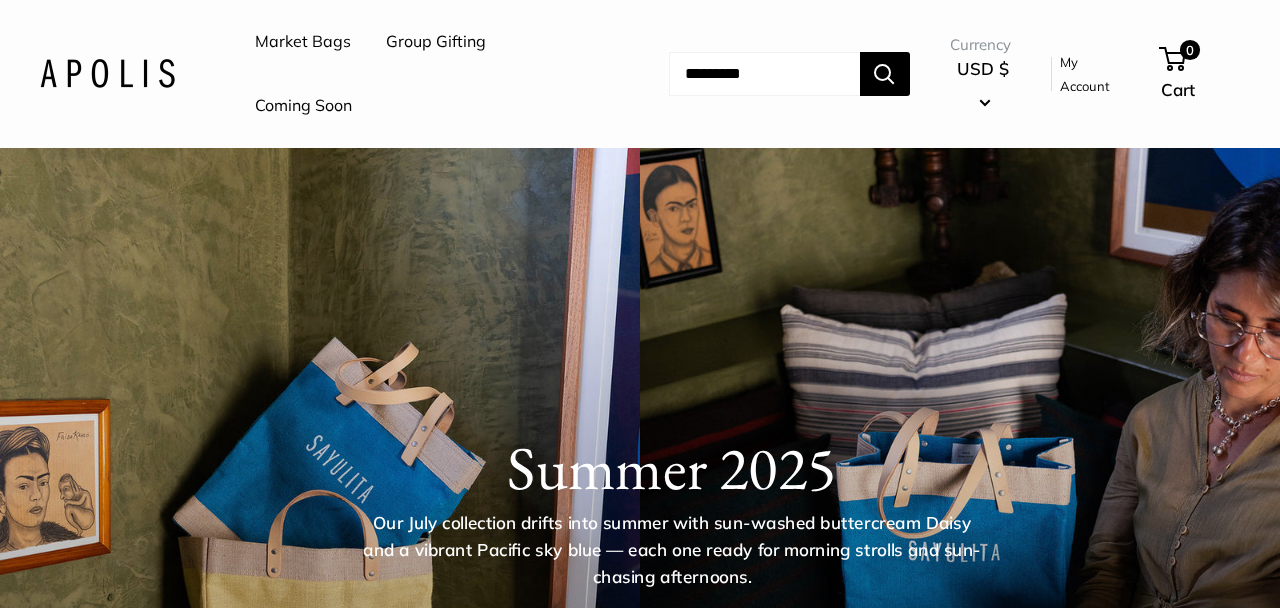 scroll, scrollTop: 0, scrollLeft: 0, axis: both 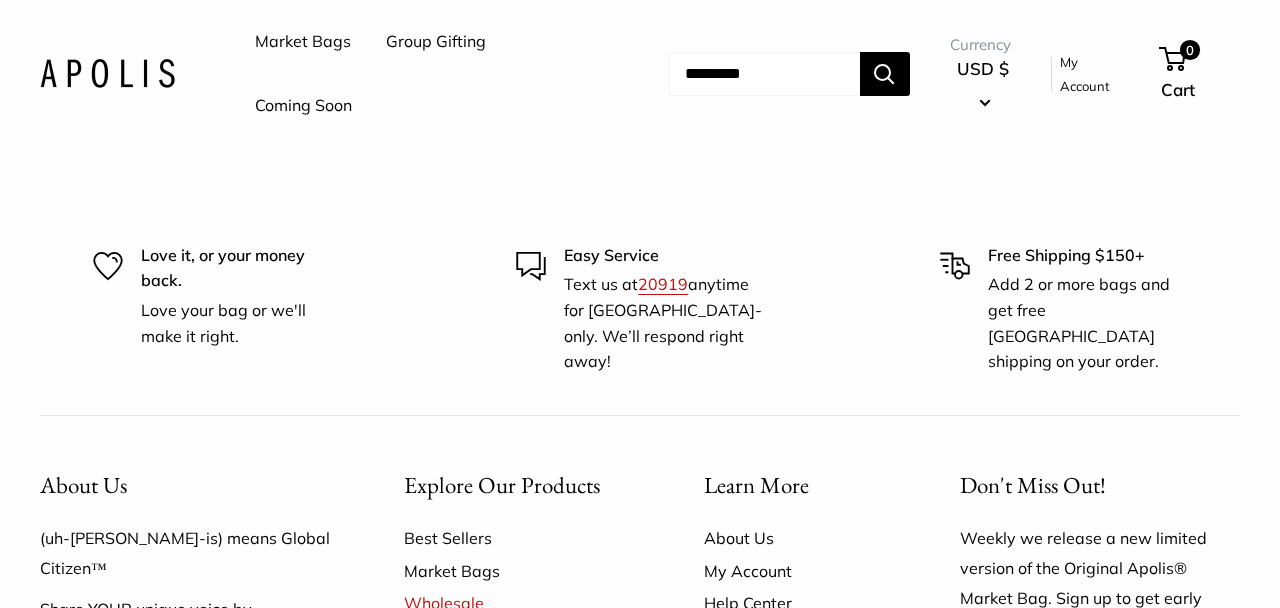 click on "Chenille sage" at bounding box center (320, -206) 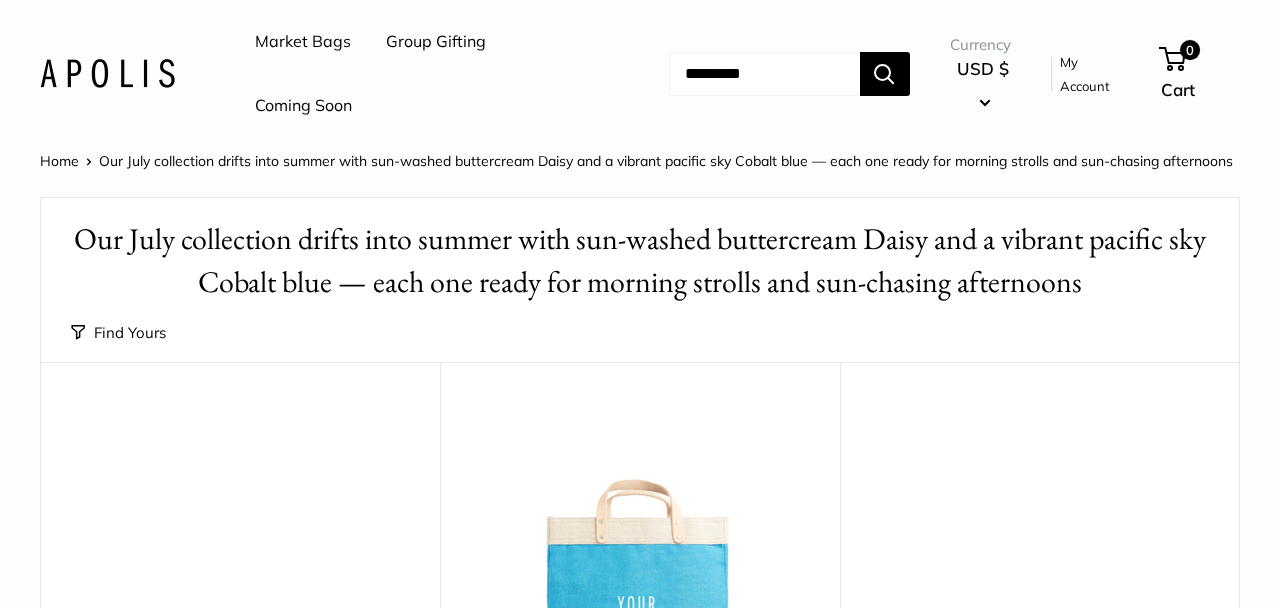 scroll, scrollTop: 0, scrollLeft: 0, axis: both 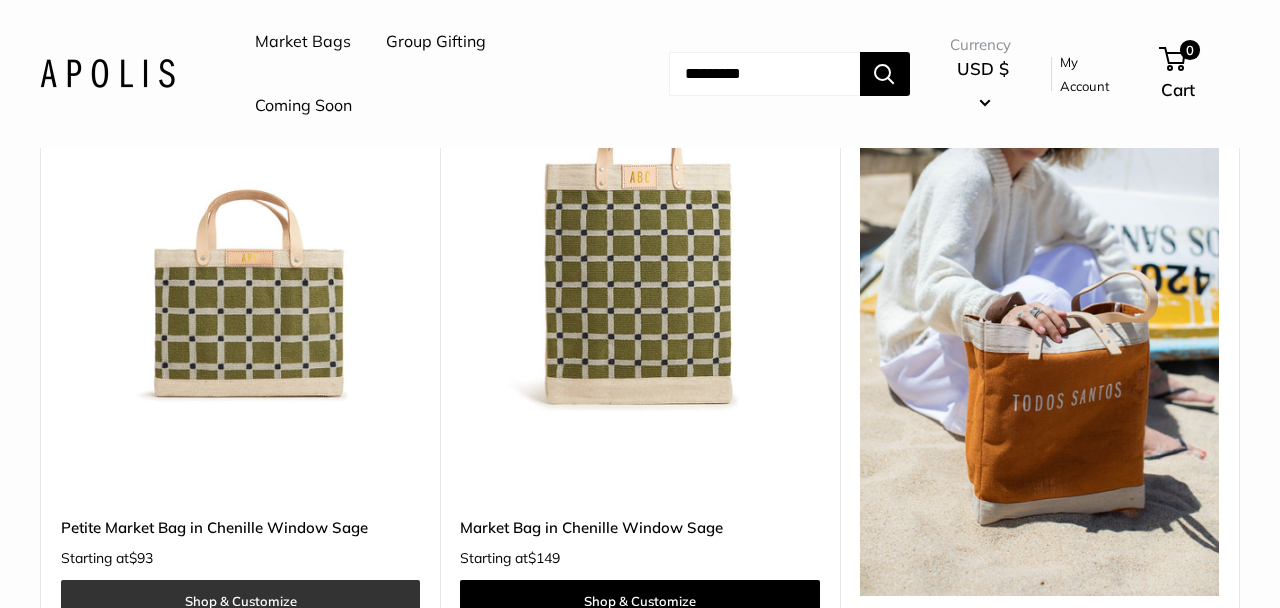 click on "Shop & Customize" at bounding box center (240, 601) 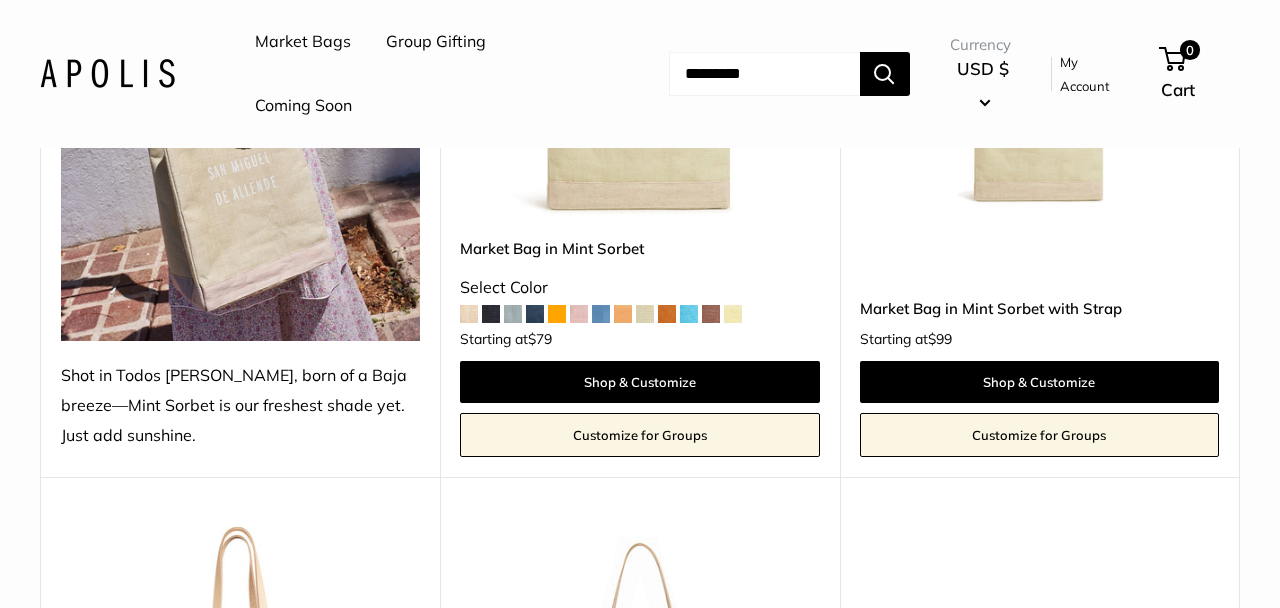 scroll, scrollTop: 4708, scrollLeft: 0, axis: vertical 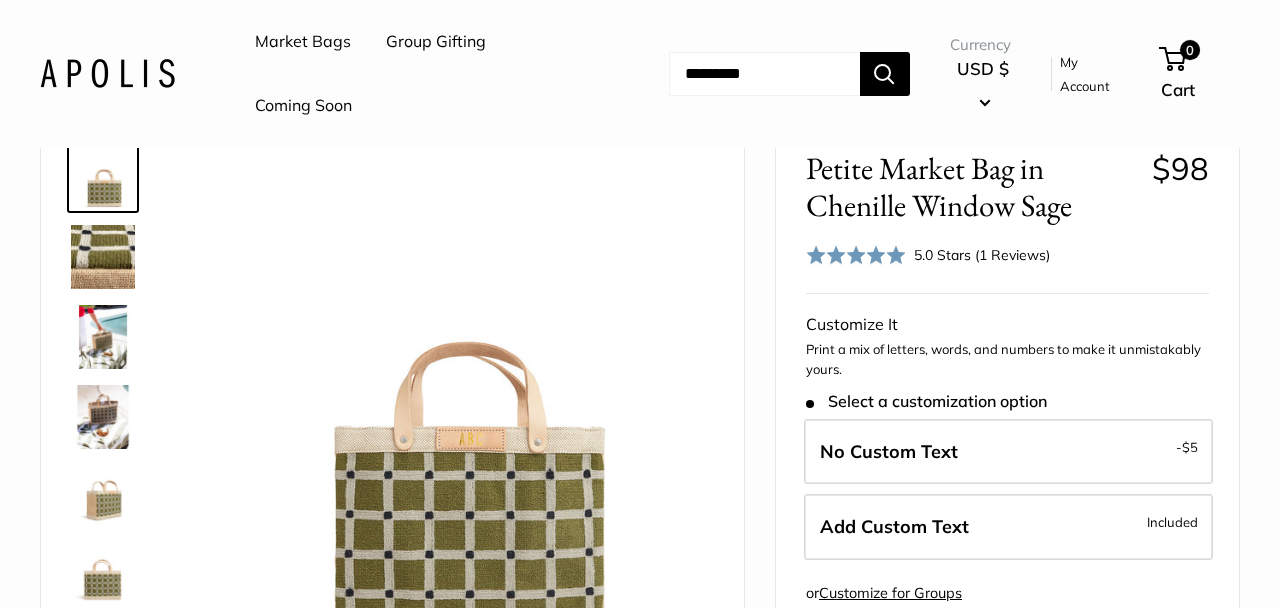 click at bounding box center [103, 417] 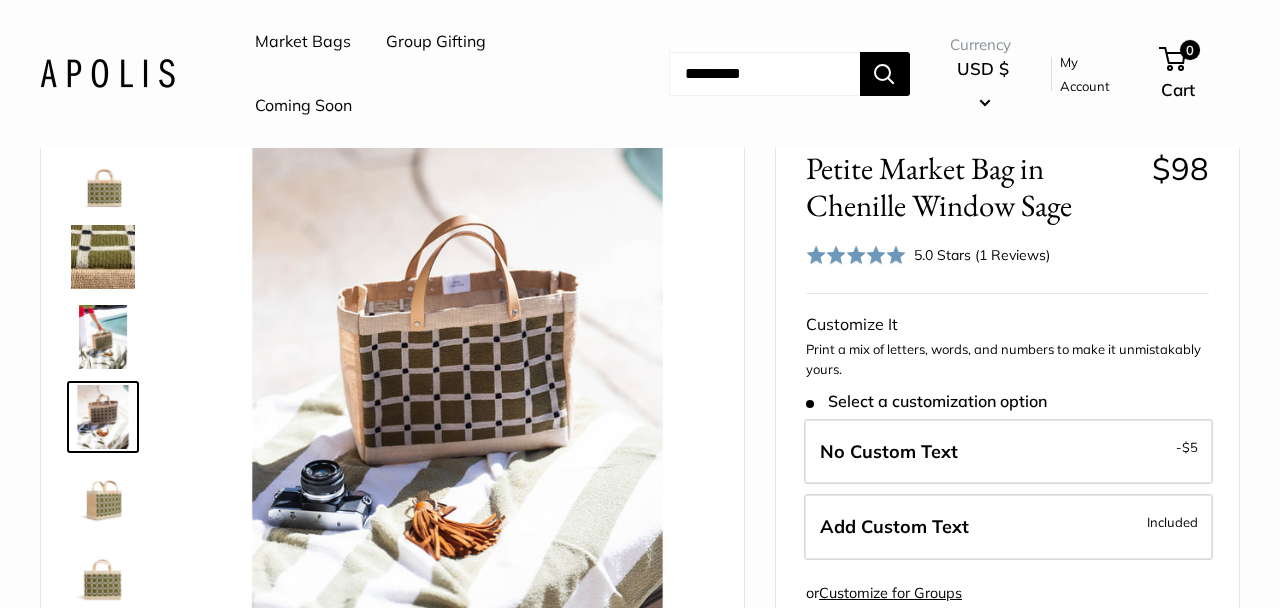 click at bounding box center (103, 337) 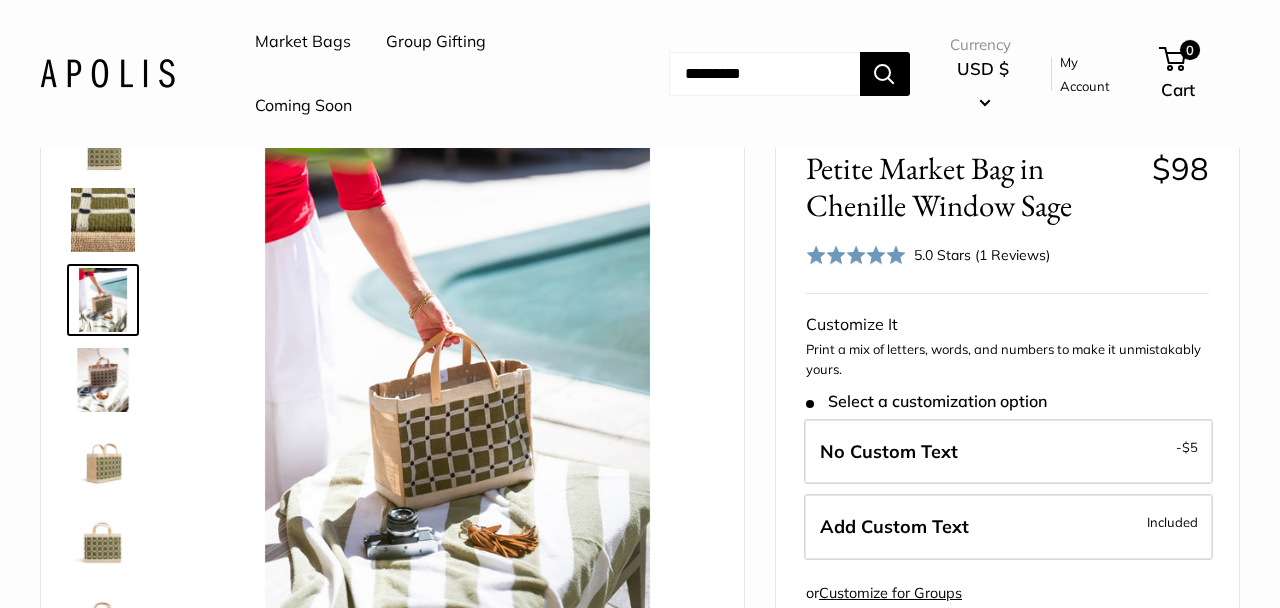 scroll, scrollTop: 43, scrollLeft: 0, axis: vertical 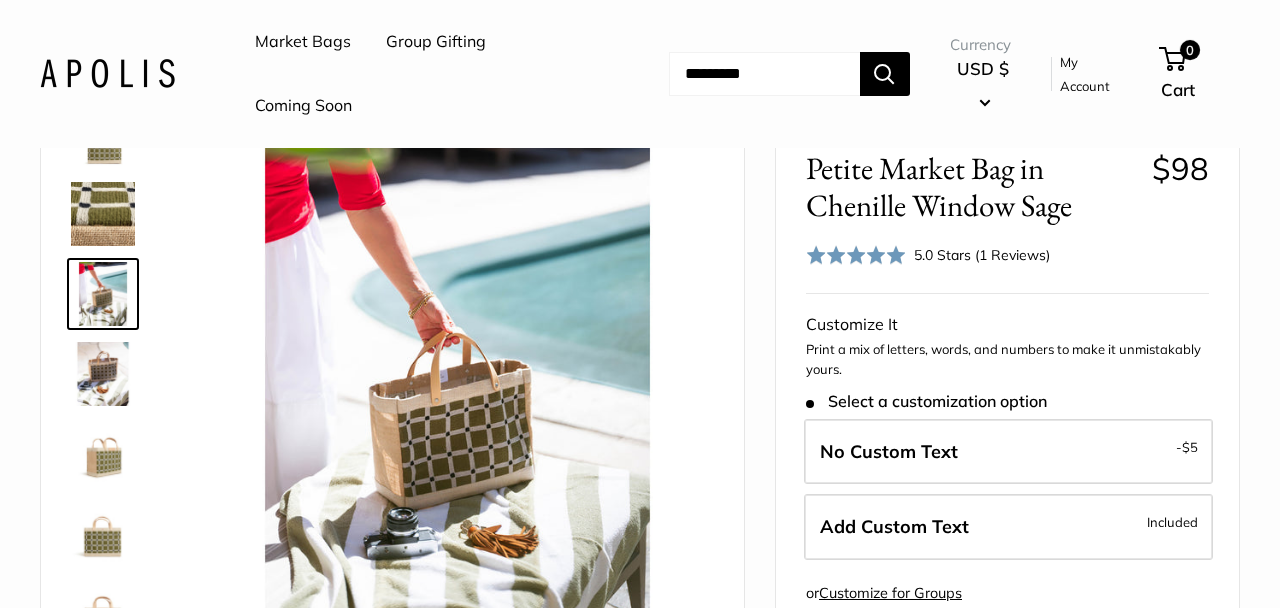 click at bounding box center (103, 454) 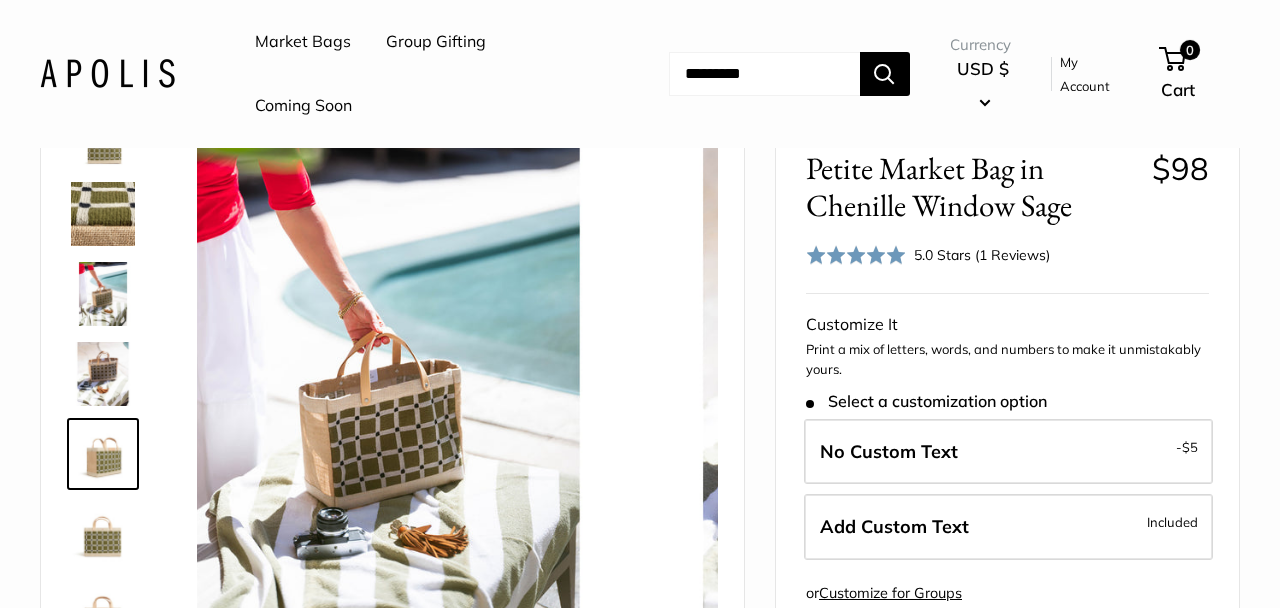 scroll, scrollTop: 62, scrollLeft: 0, axis: vertical 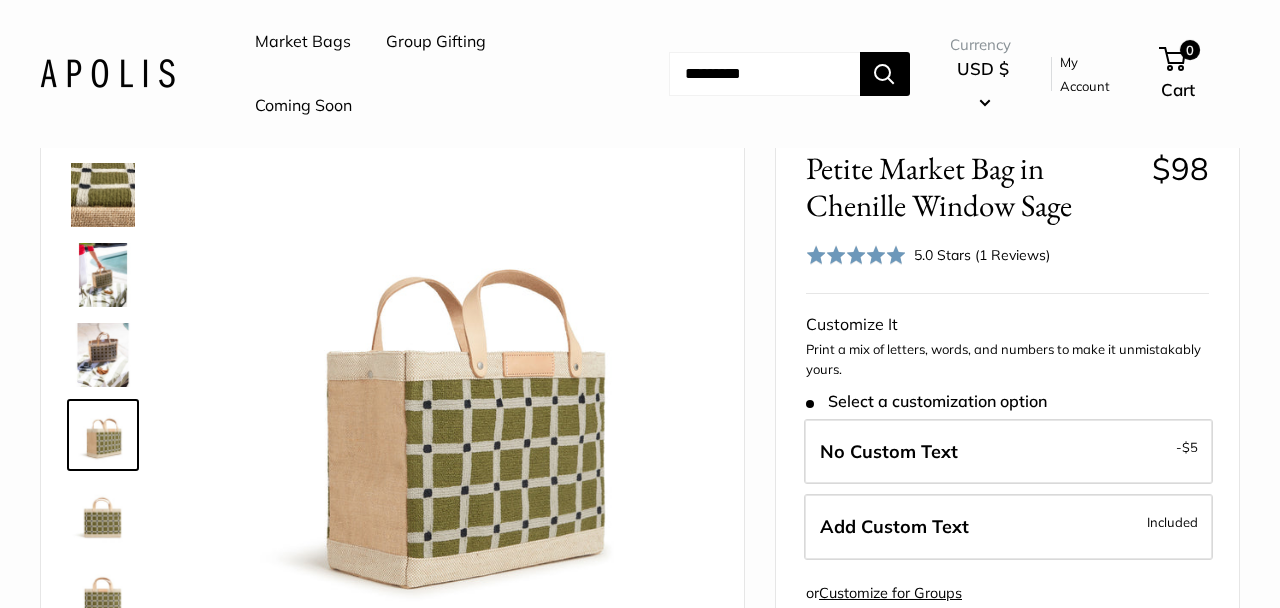 click at bounding box center [103, 515] 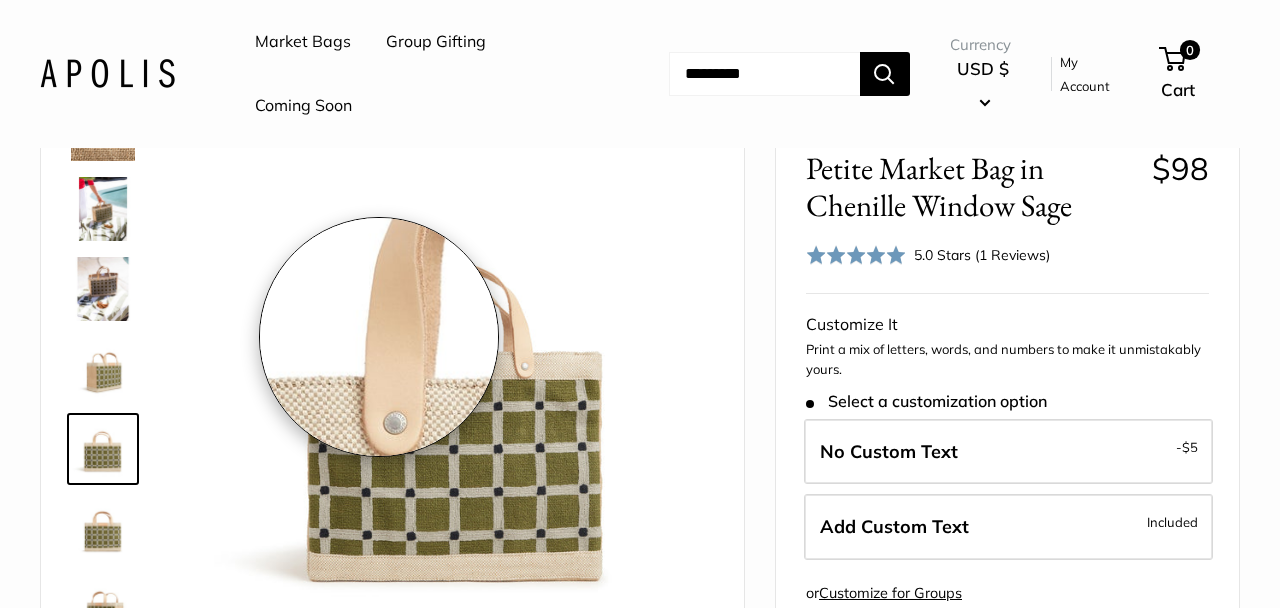 scroll, scrollTop: 128, scrollLeft: 0, axis: vertical 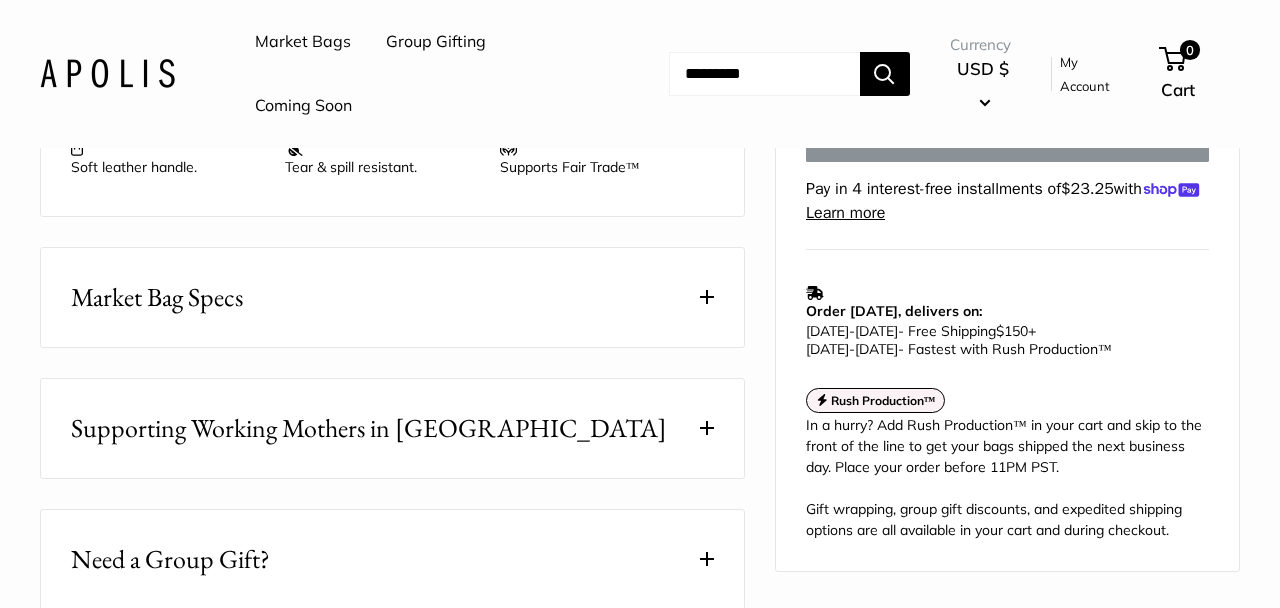 click on "Market Bag Specs" at bounding box center [392, 297] 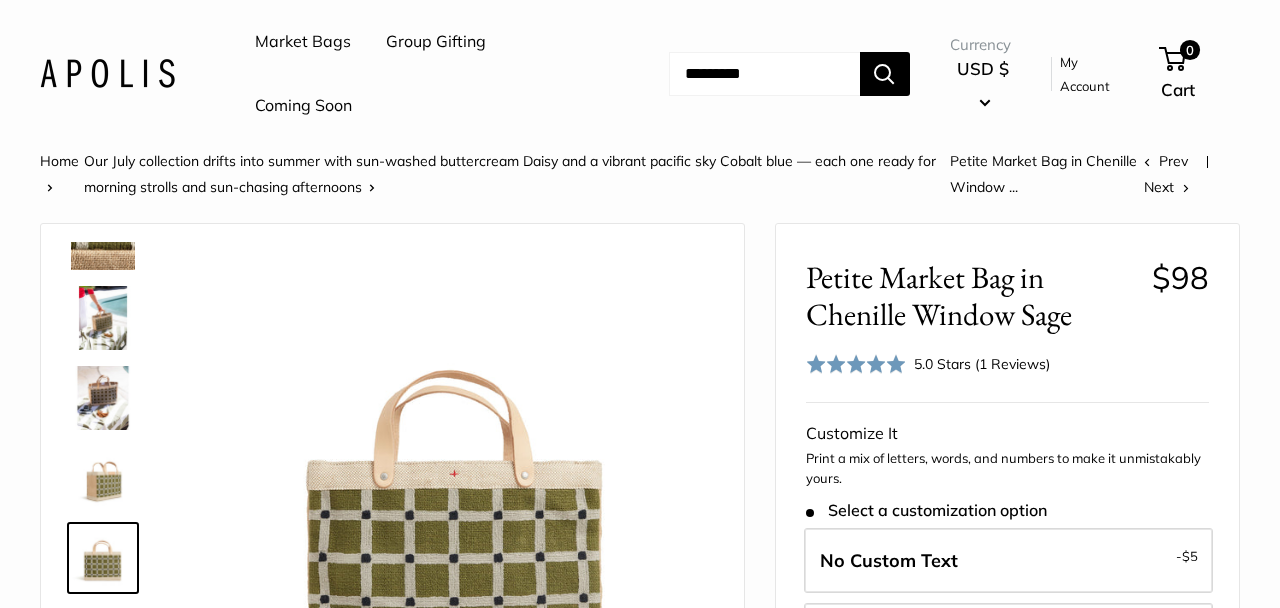 scroll, scrollTop: 7, scrollLeft: 0, axis: vertical 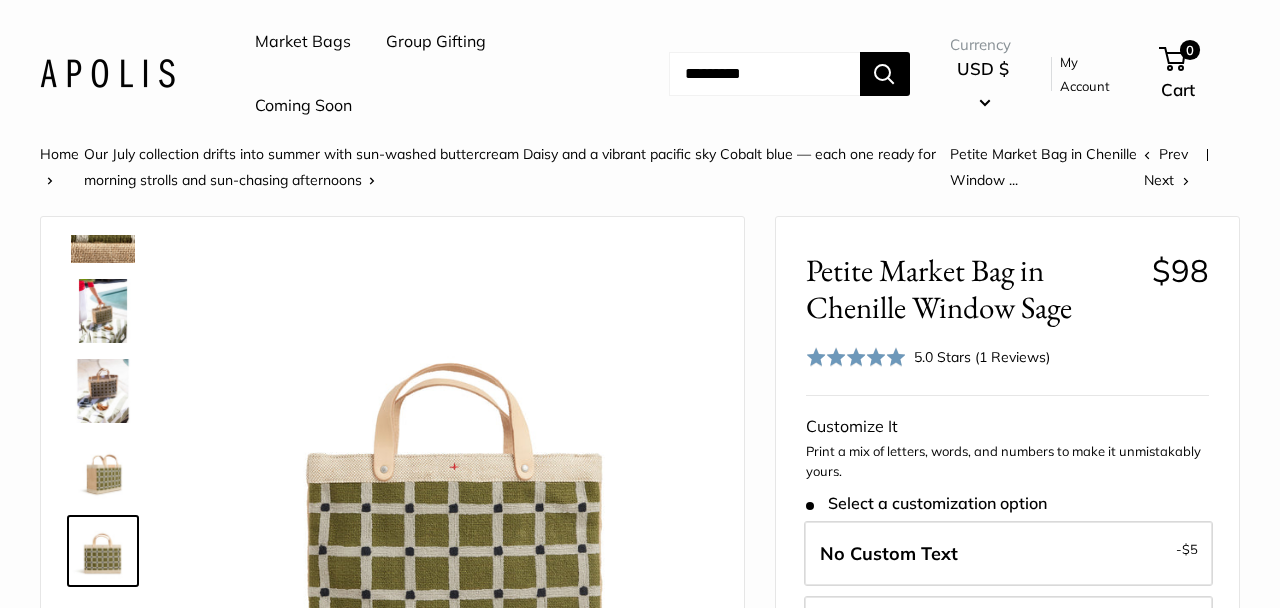 click at bounding box center (103, 311) 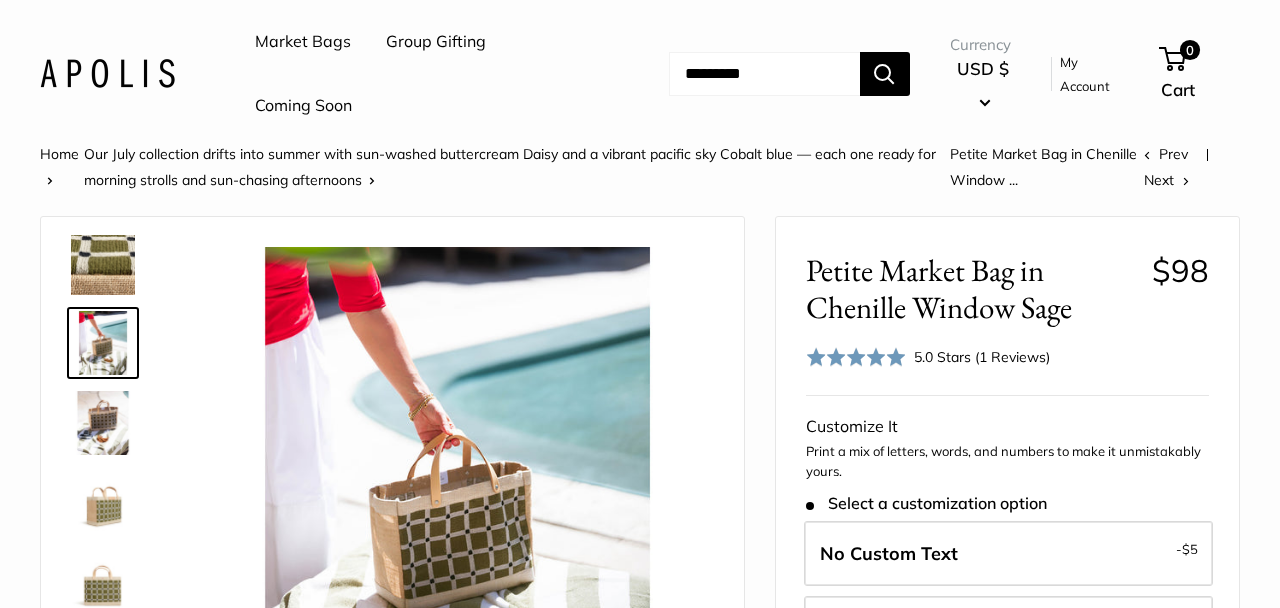 scroll, scrollTop: 101, scrollLeft: 0, axis: vertical 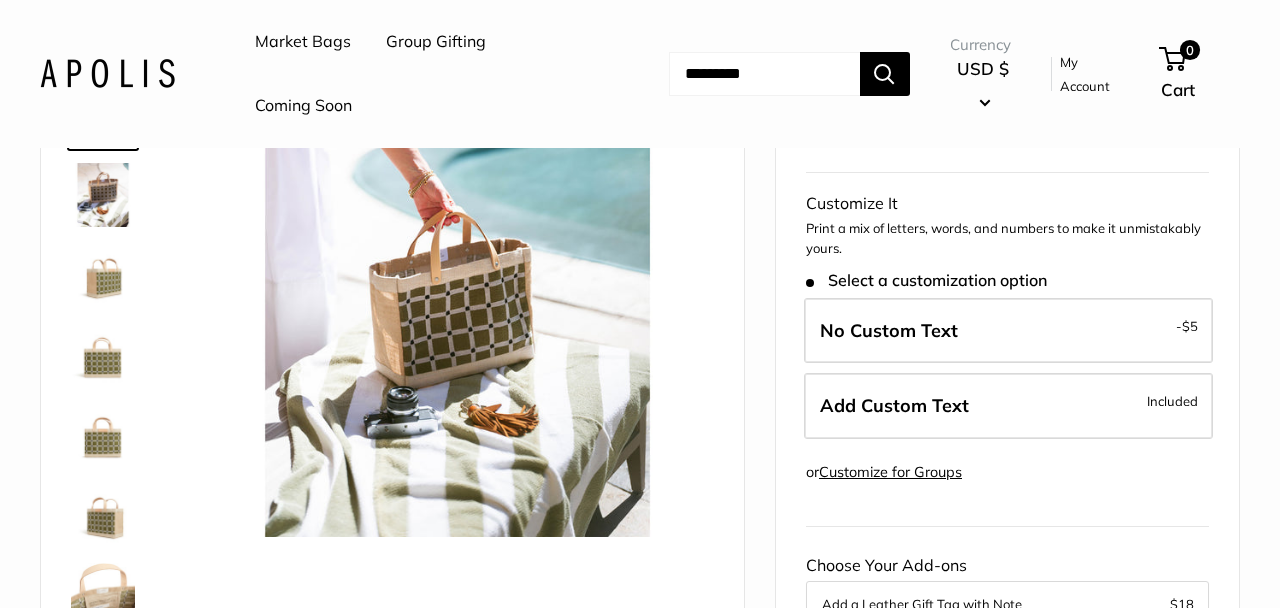 click at bounding box center [103, 435] 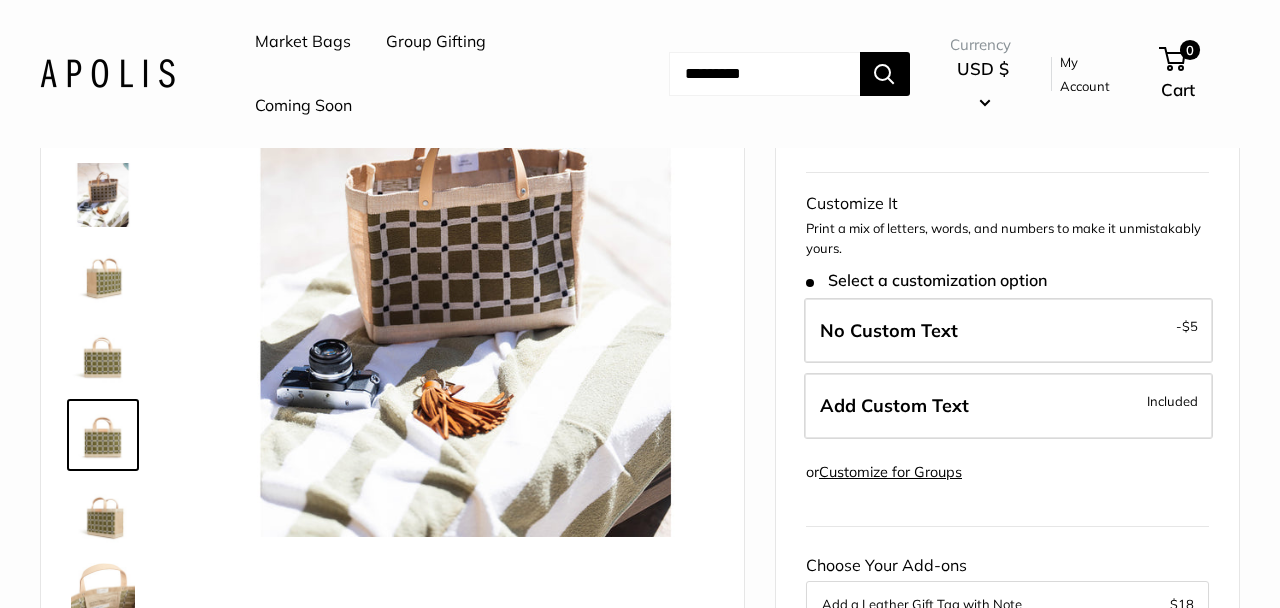 scroll, scrollTop: 128, scrollLeft: 0, axis: vertical 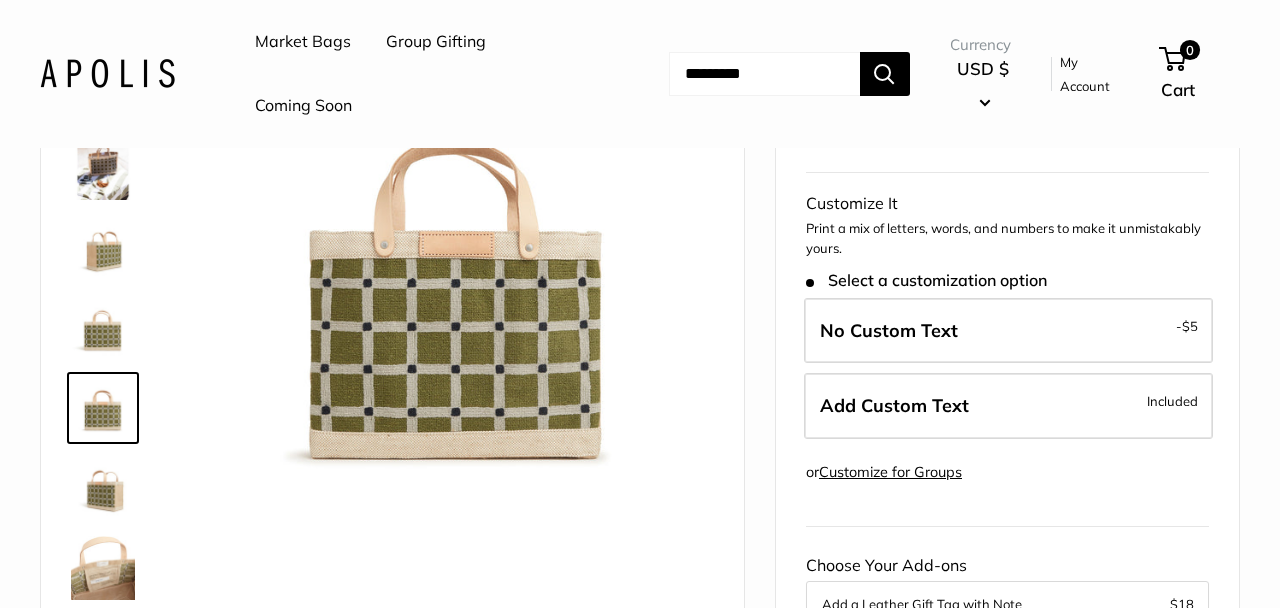 click at bounding box center [103, 328] 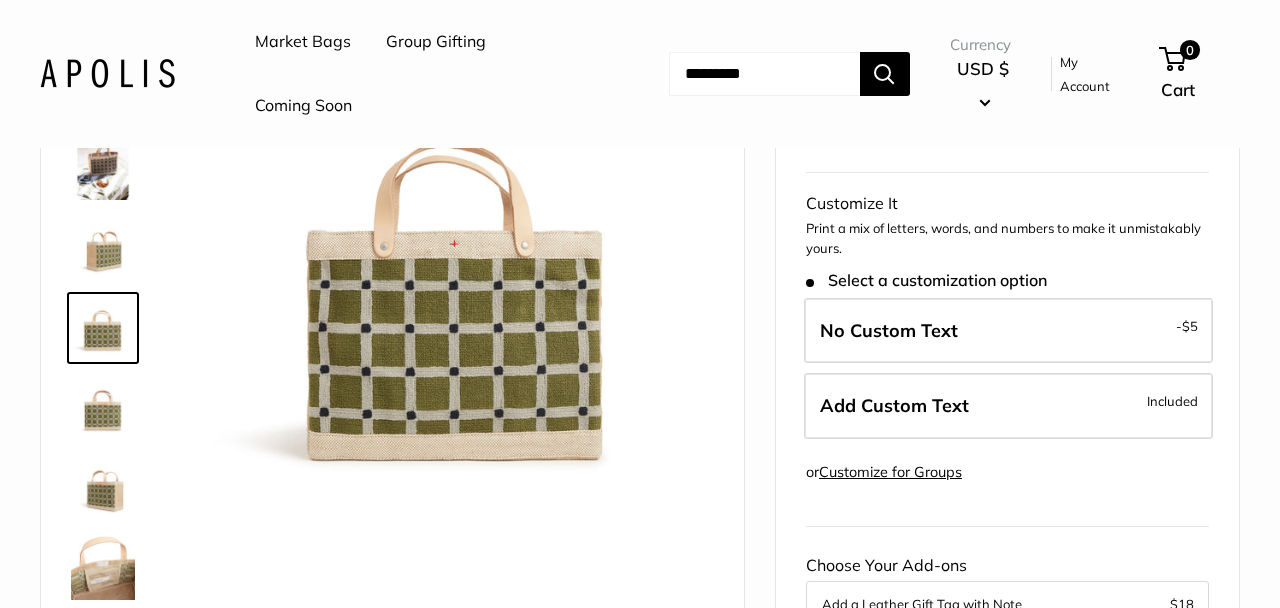 scroll, scrollTop: 128, scrollLeft: 0, axis: vertical 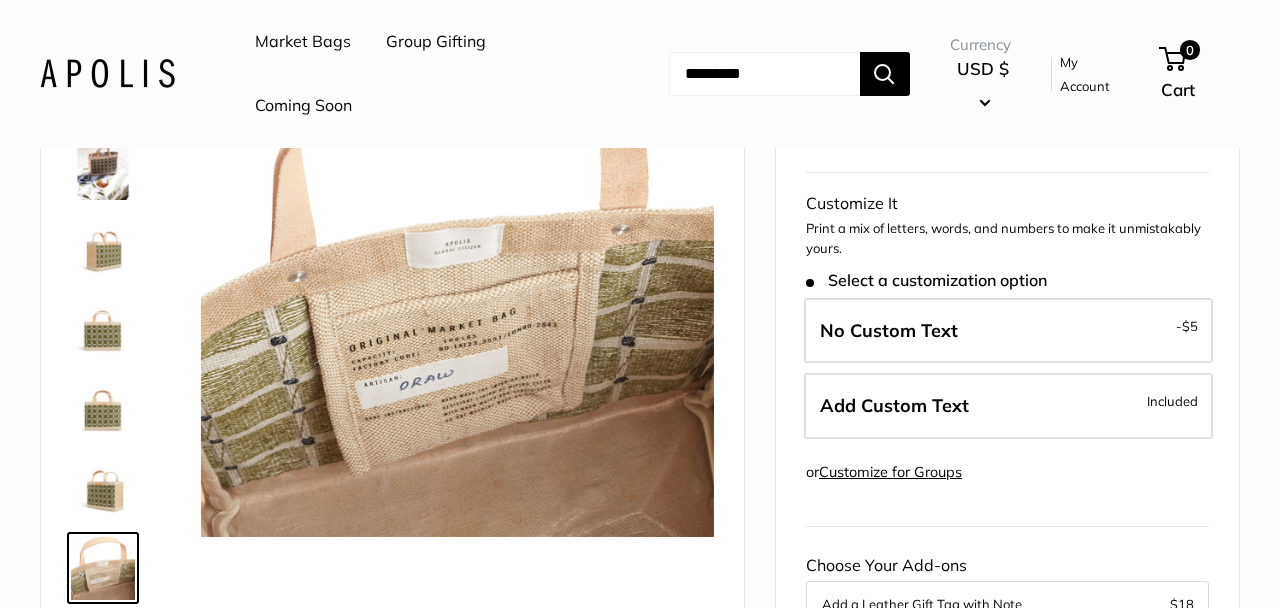 click at bounding box center [103, 168] 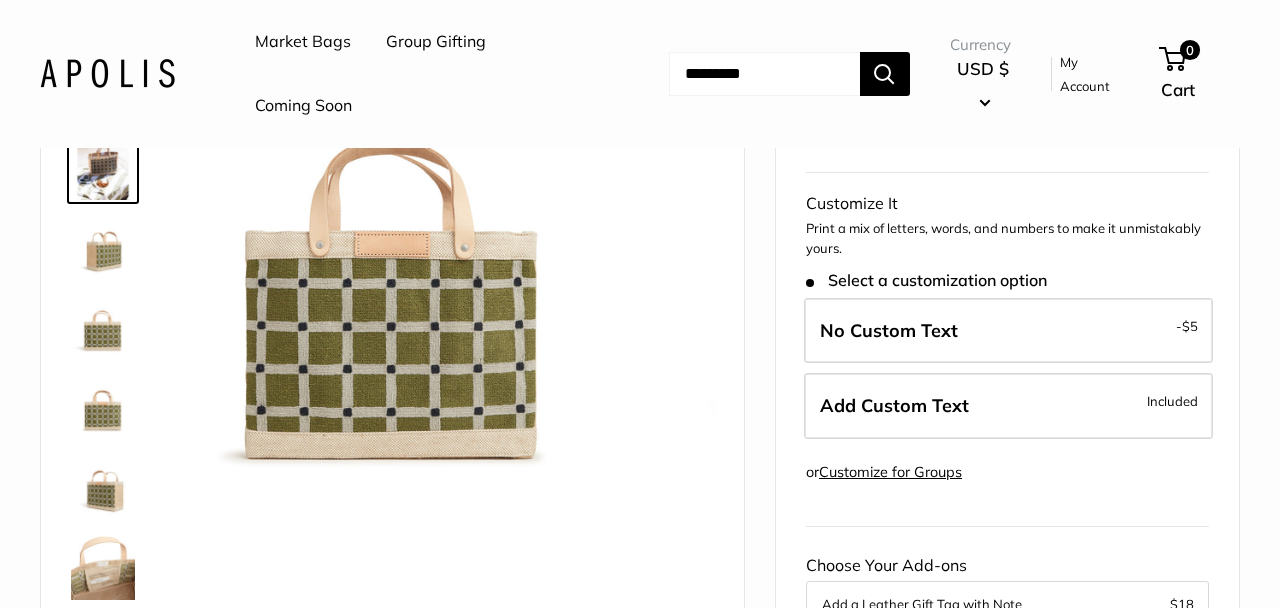 scroll, scrollTop: 0, scrollLeft: 0, axis: both 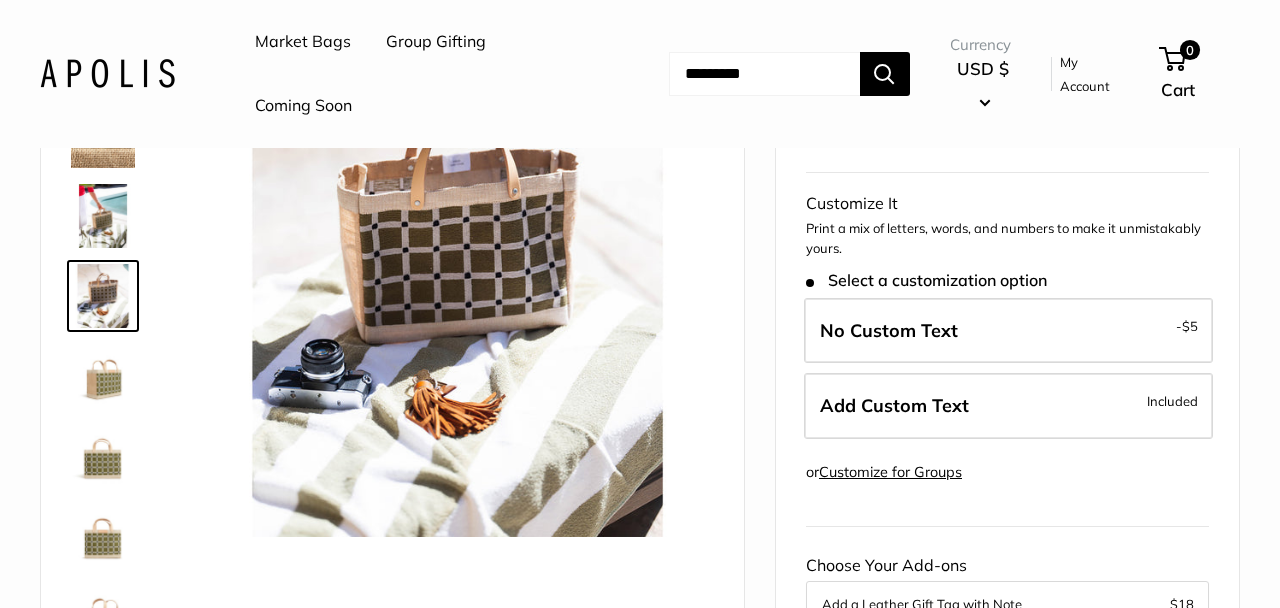 click at bounding box center [103, 296] 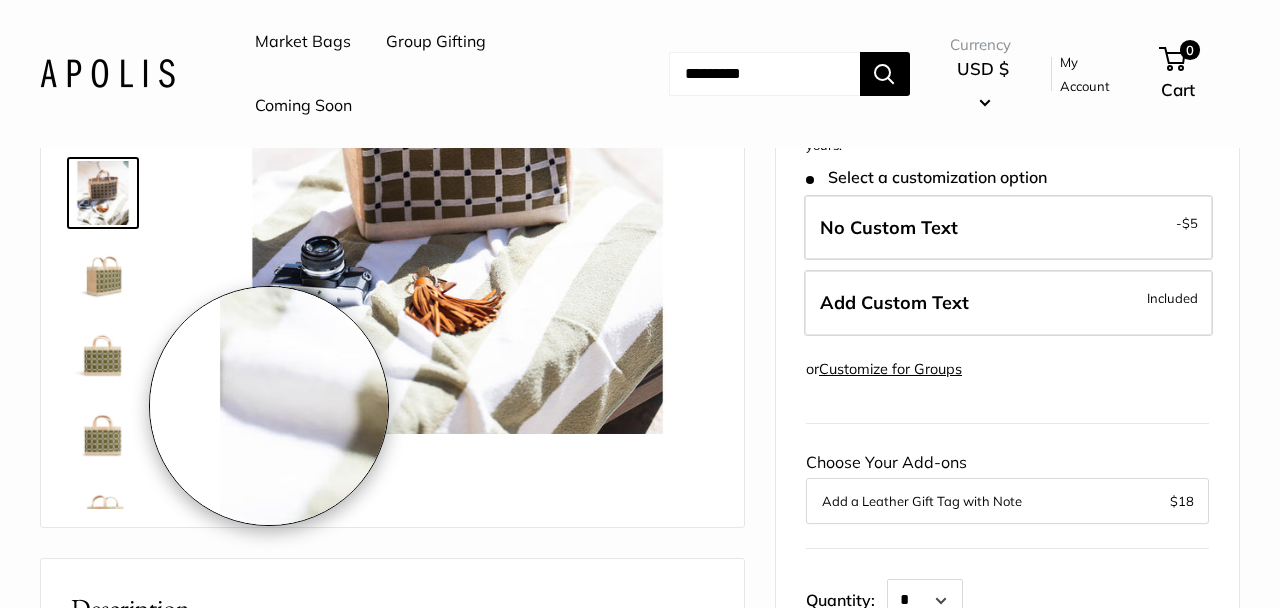 scroll, scrollTop: 327, scrollLeft: 0, axis: vertical 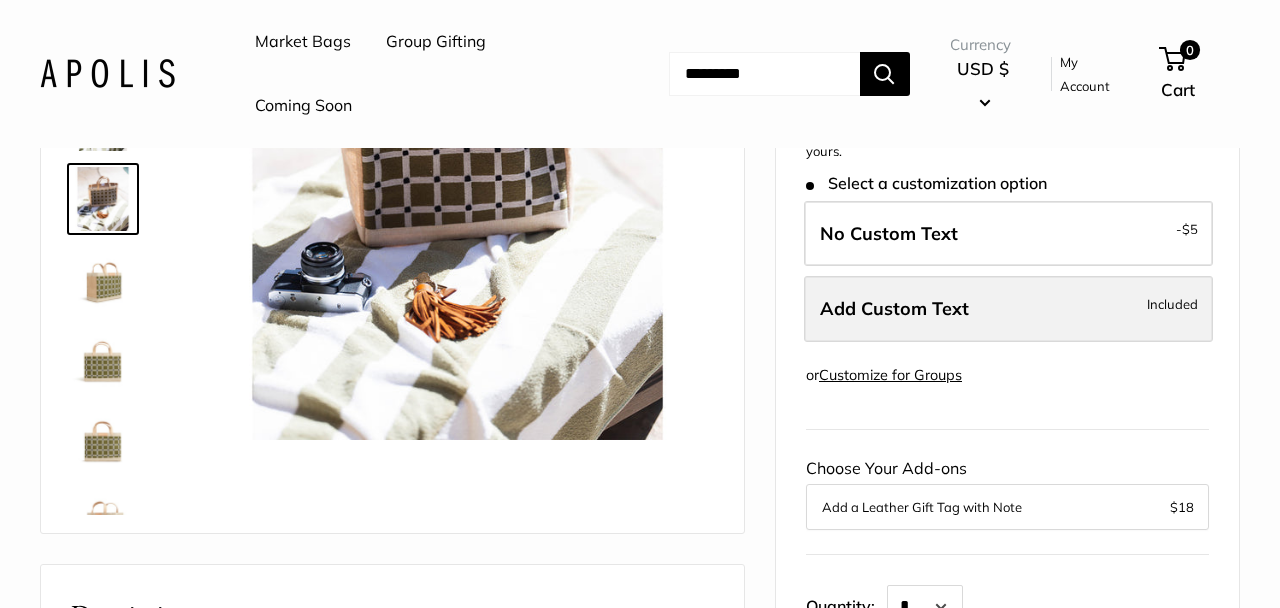 click on "Add Custom Text
Included" at bounding box center [1008, 309] 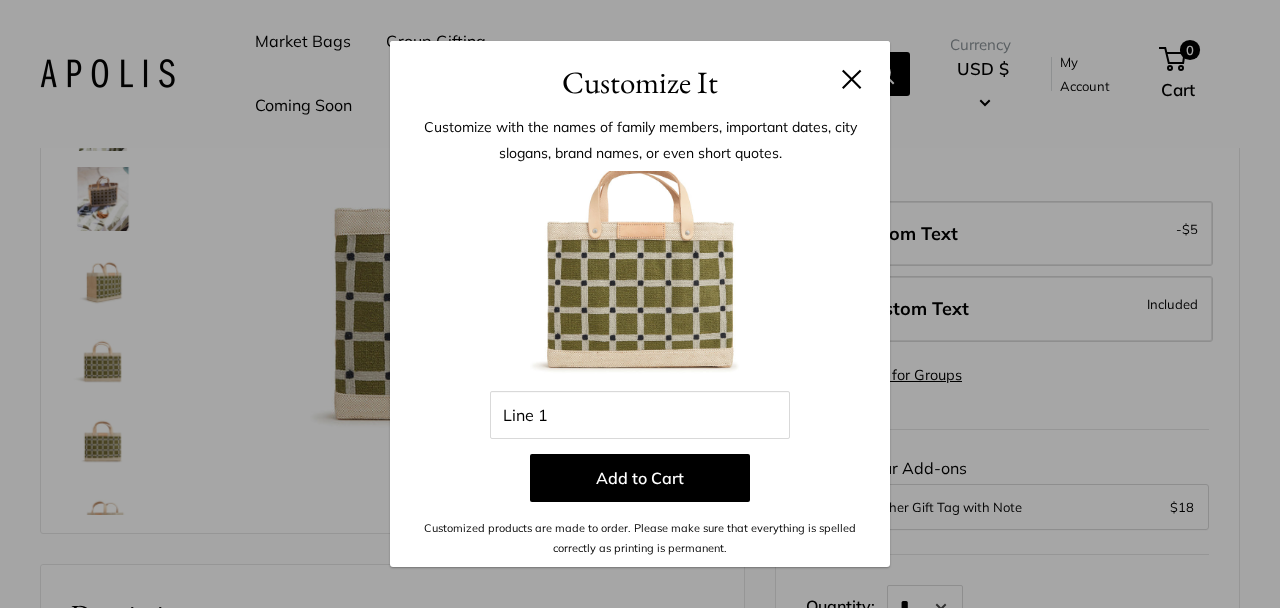 click on "Customize It
Customize with the names of family members, important dates, city slogans, brand names, or even short quotes.
Enter 3 letters
Line 1
Add to Cart
Customized products are made to order. Please make sure that everything is spelled correctly as printing is permanent." at bounding box center [640, 304] 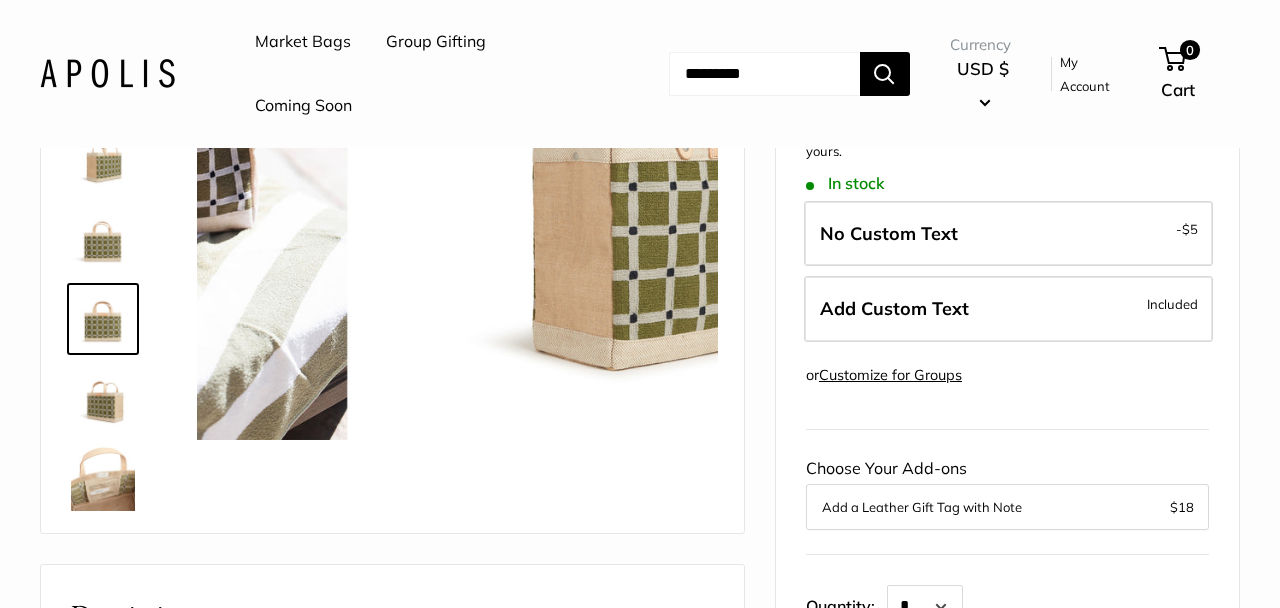 scroll, scrollTop: 128, scrollLeft: 0, axis: vertical 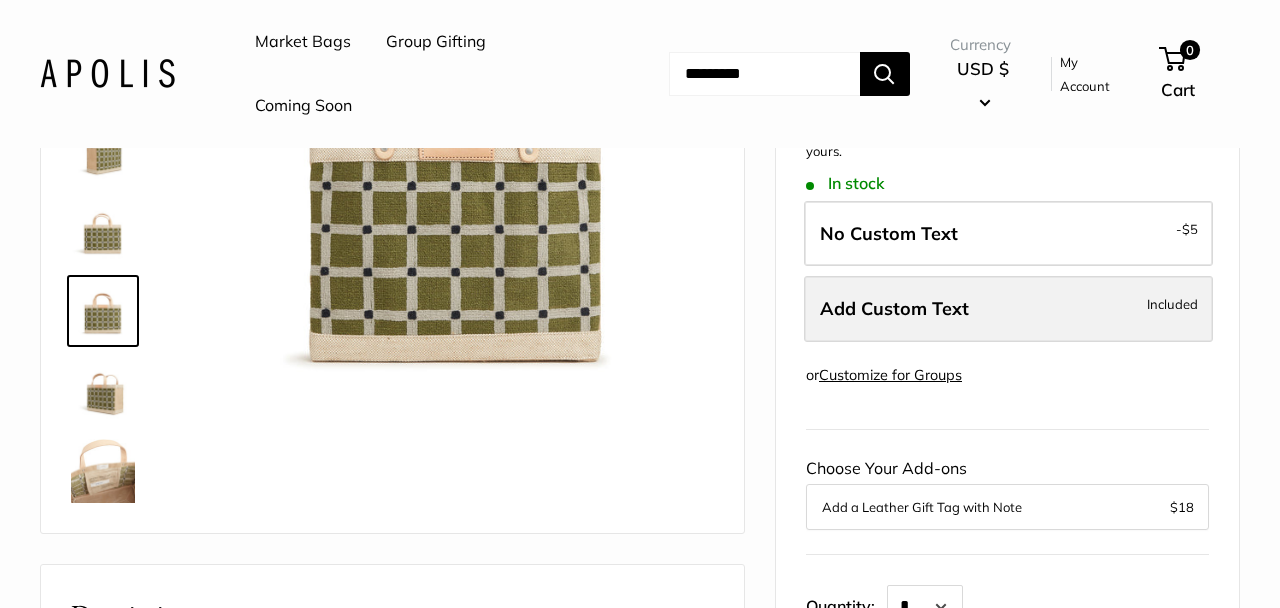 click on "Add Custom Text" at bounding box center [894, 308] 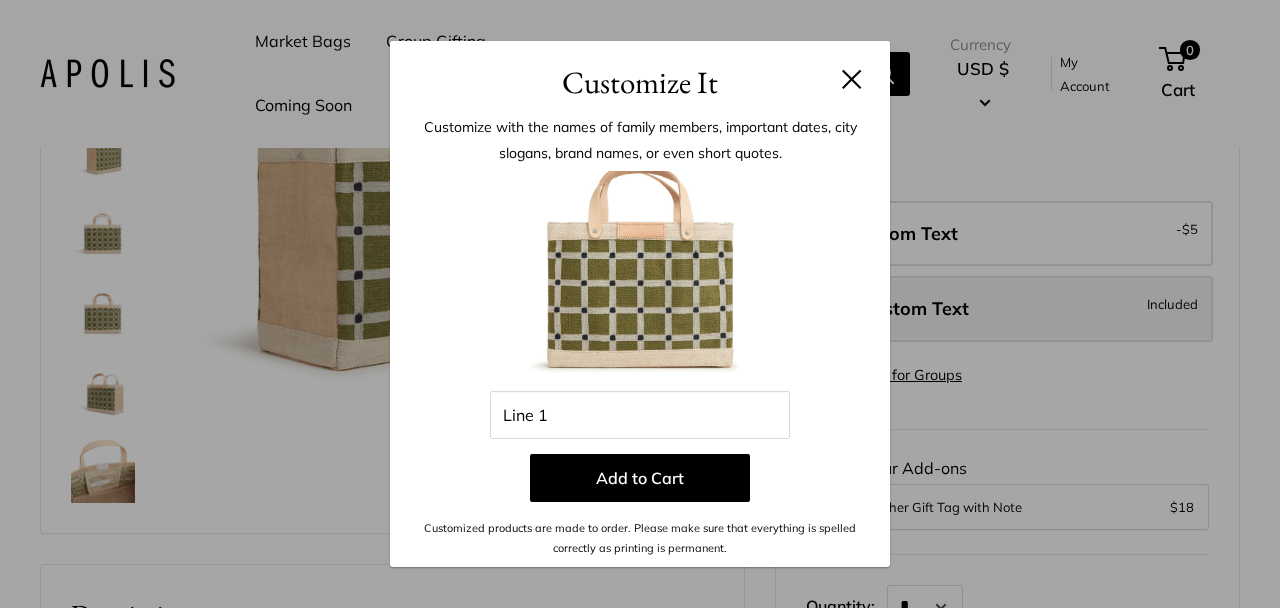 scroll, scrollTop: 0, scrollLeft: 0, axis: both 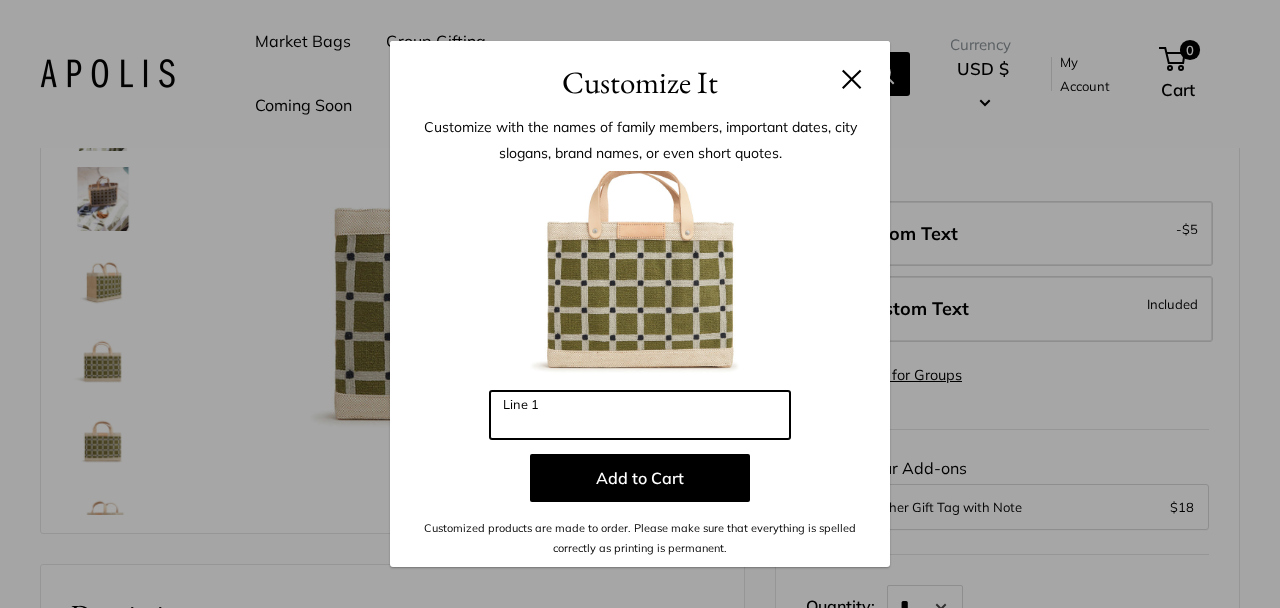 click on "Line 1" at bounding box center [640, 415] 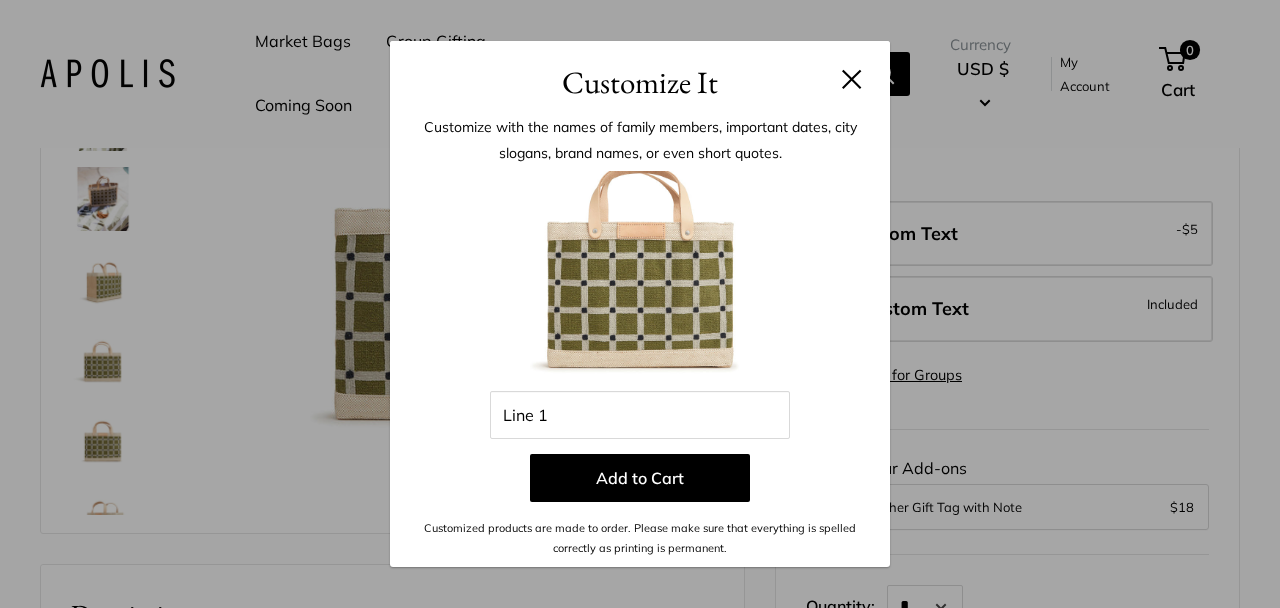 click on "Customize It
Customize with the names of family members, important dates, city slogans, brand names, or even short quotes.
Enter 3 letters
Line 1
Add to Cart
Customized products are made to order. Please make sure that everything is spelled correctly as printing is permanent." at bounding box center [640, 304] 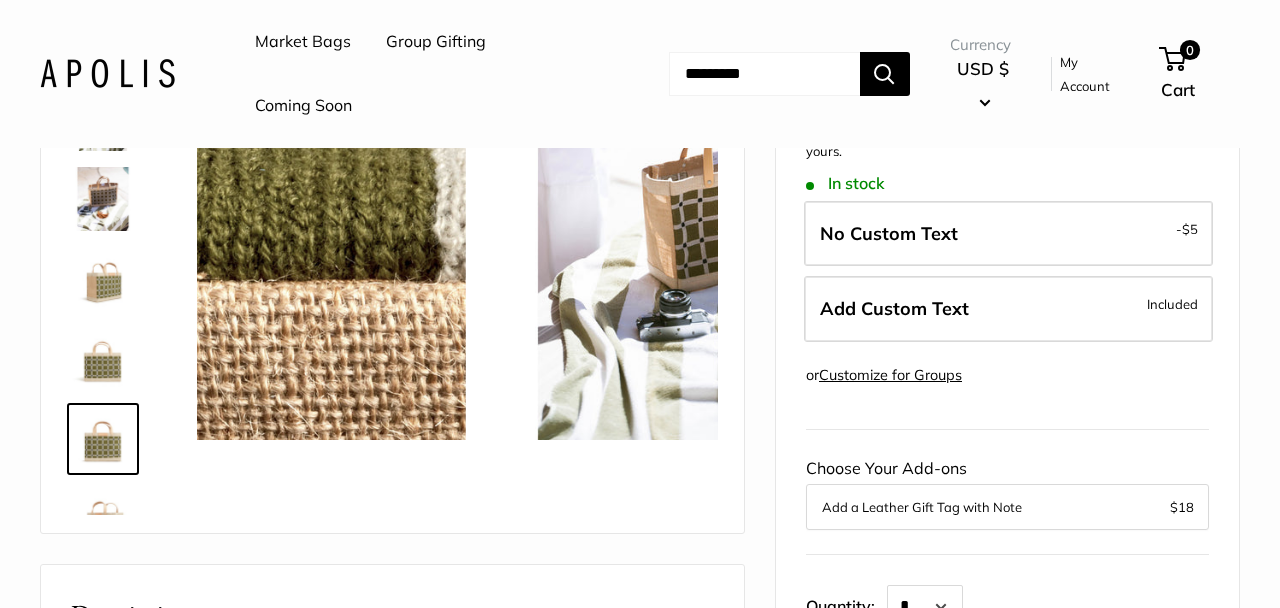 scroll, scrollTop: 128, scrollLeft: 0, axis: vertical 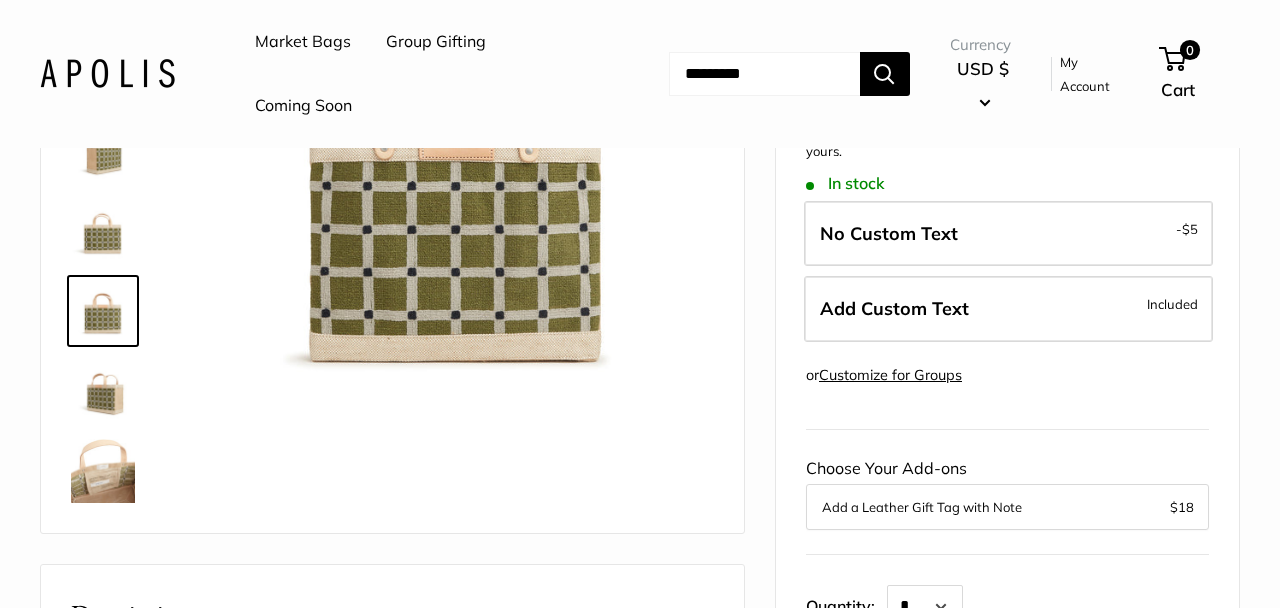 click at bounding box center (103, 391) 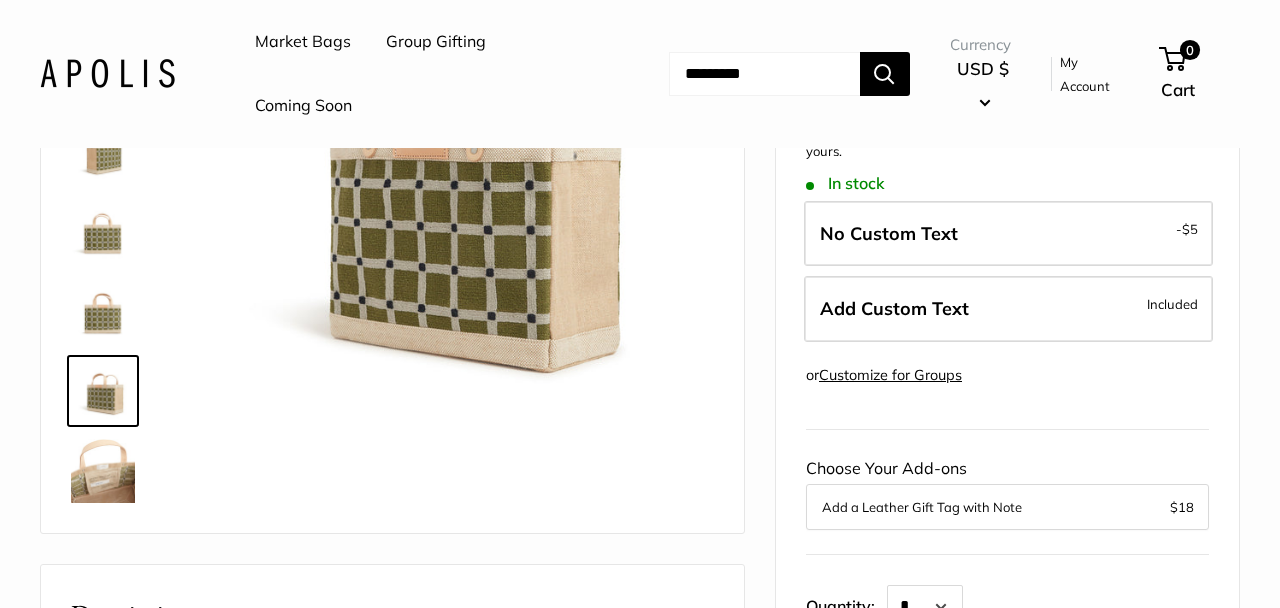 scroll, scrollTop: 128, scrollLeft: 0, axis: vertical 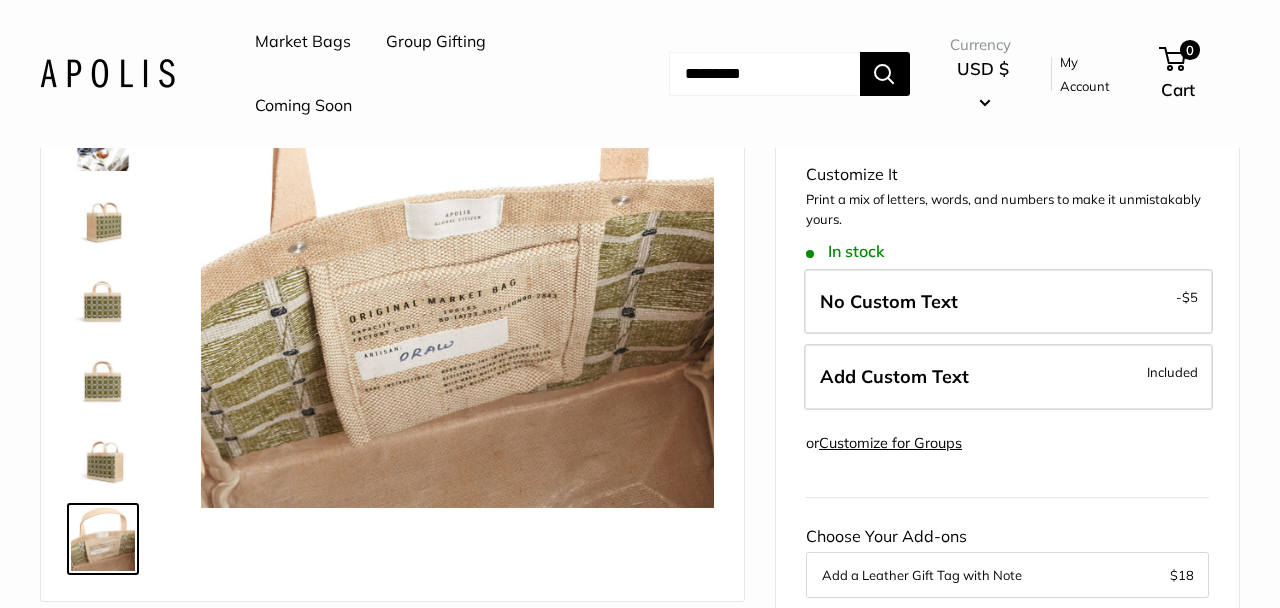 click at bounding box center [103, 299] 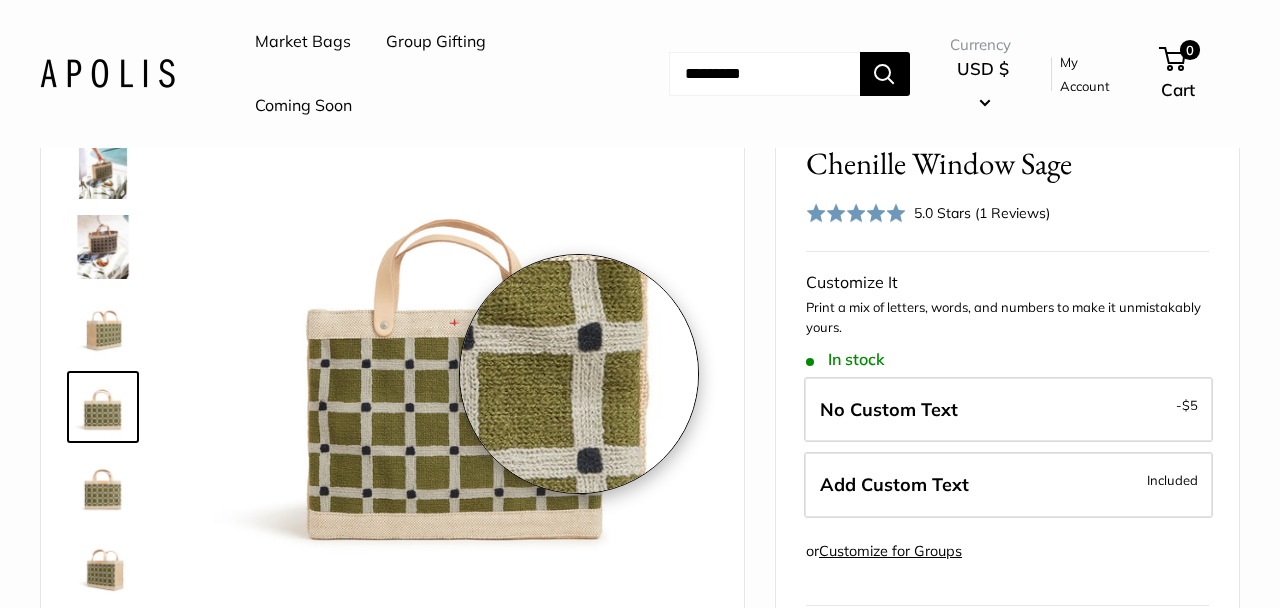 scroll, scrollTop: 152, scrollLeft: 0, axis: vertical 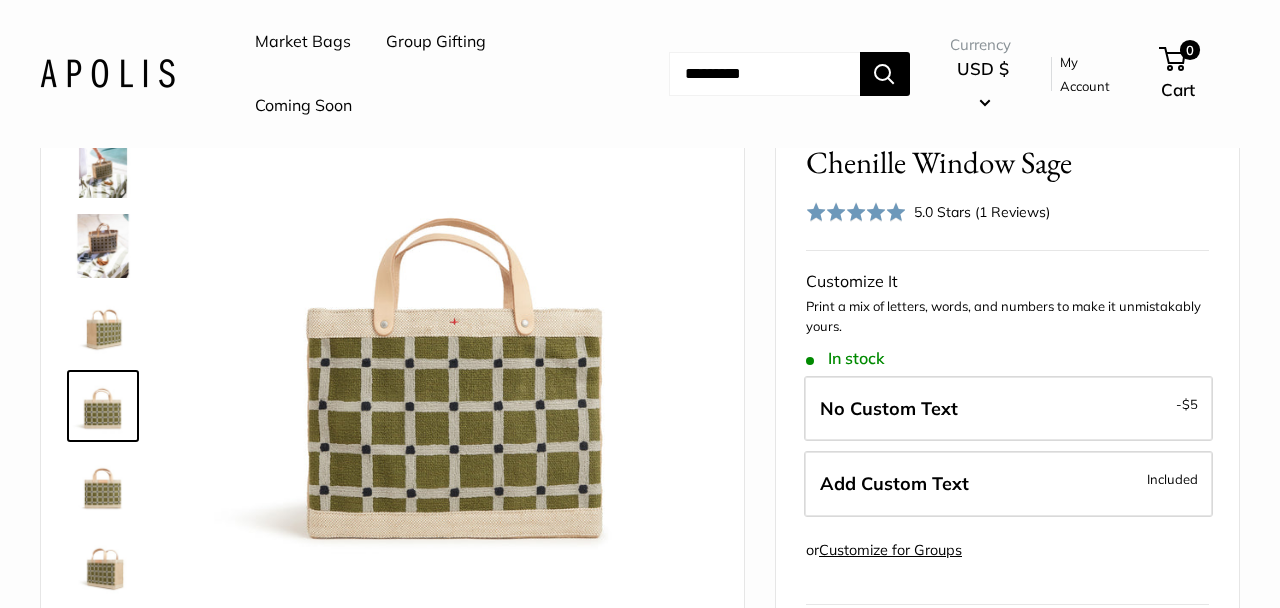 click at bounding box center (103, 246) 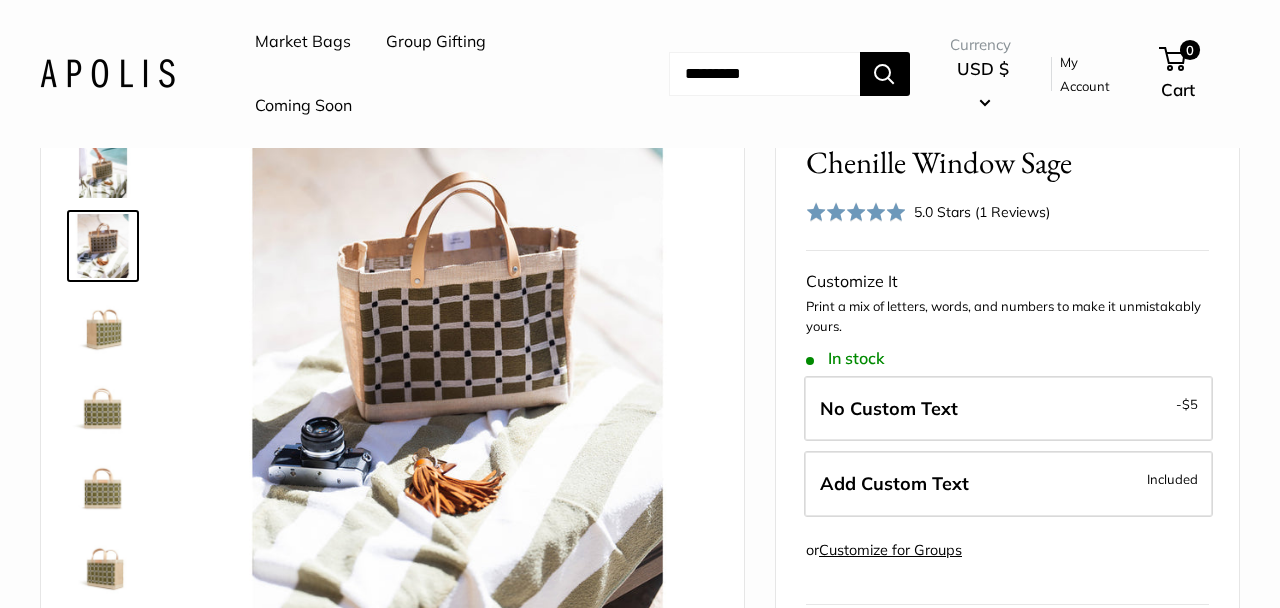 scroll, scrollTop: 128, scrollLeft: 0, axis: vertical 